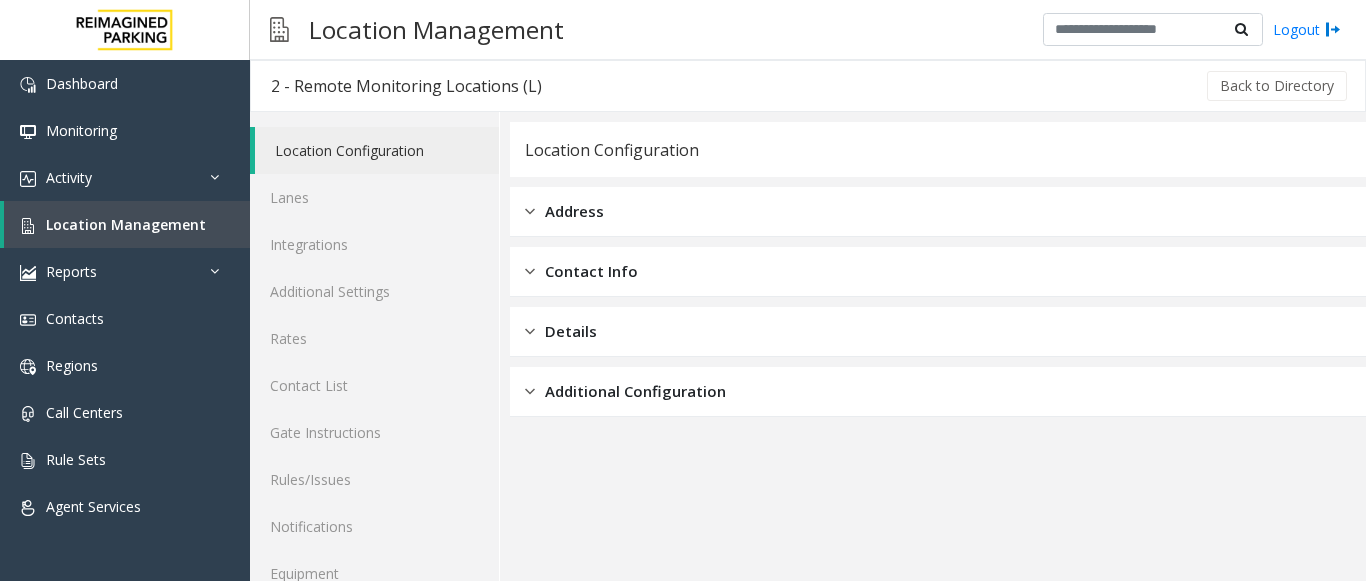 scroll, scrollTop: 0, scrollLeft: 0, axis: both 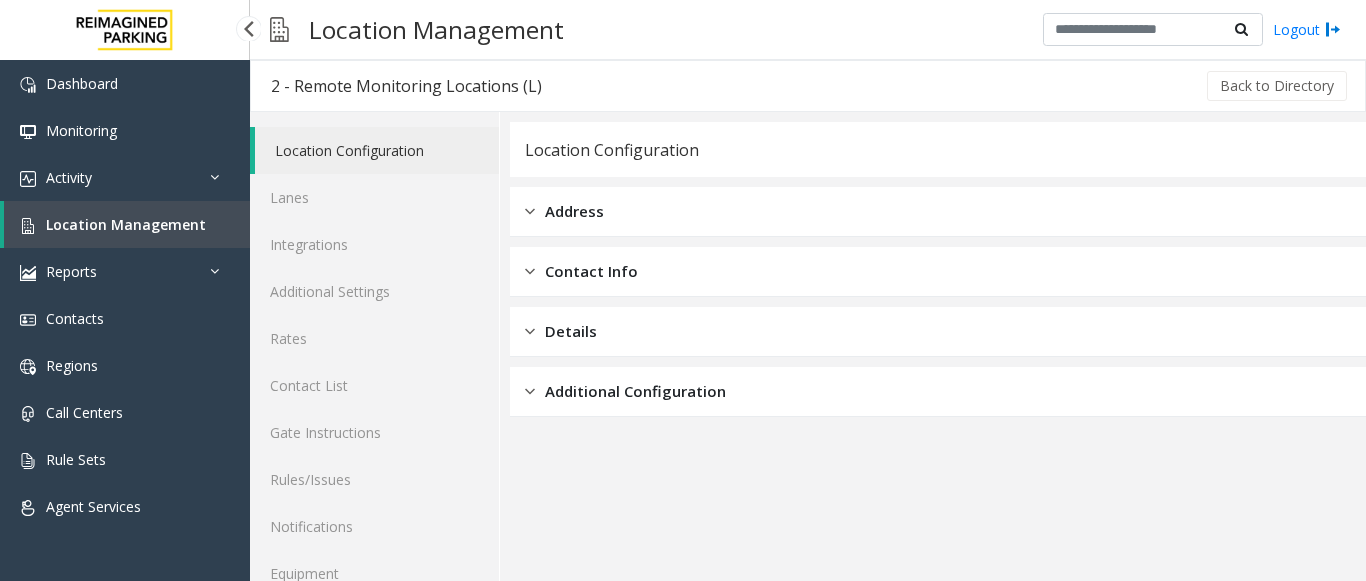 click on "Location Management" at bounding box center (126, 224) 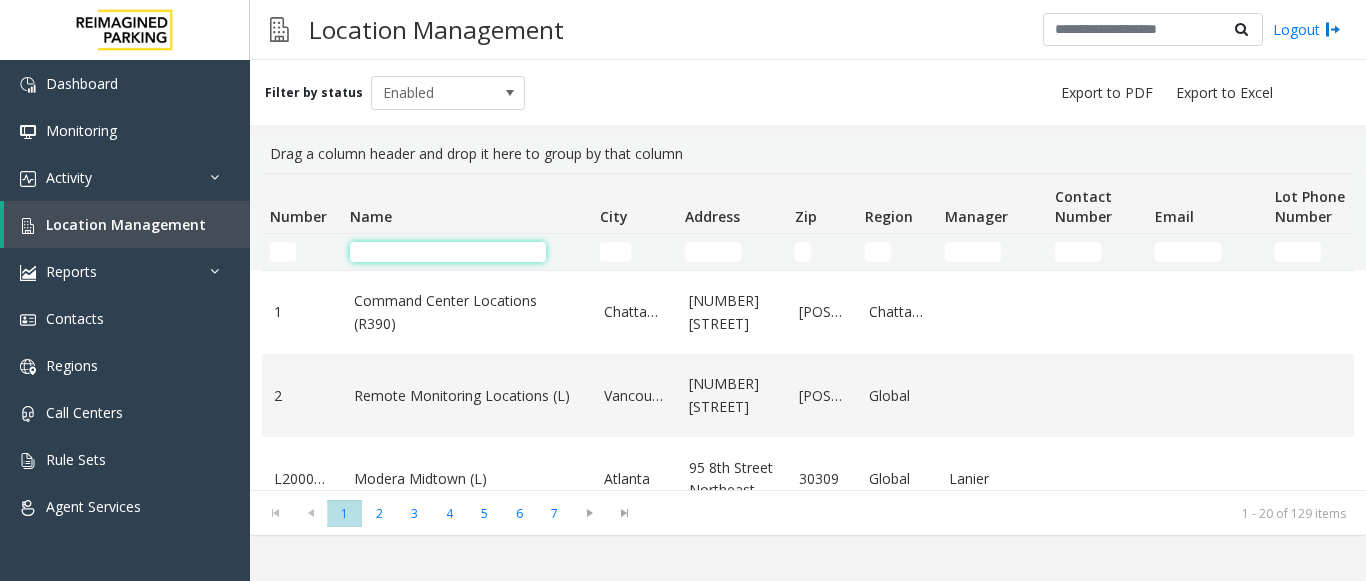 click 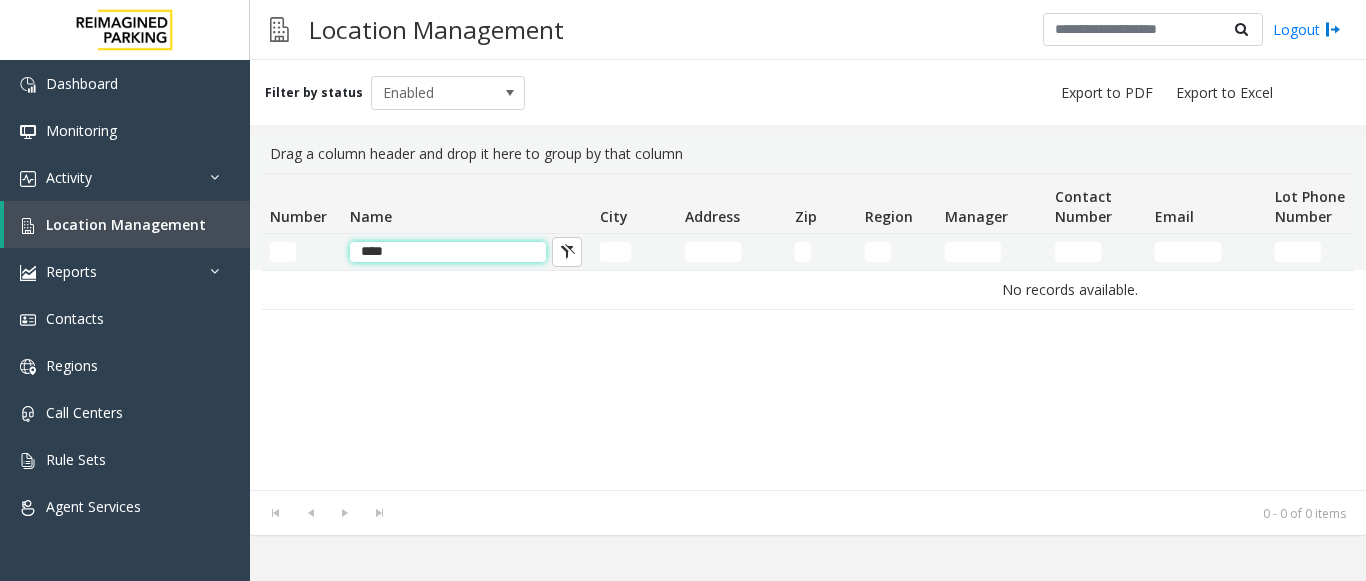 drag, startPoint x: 402, startPoint y: 255, endPoint x: 368, endPoint y: 258, distance: 34.132095 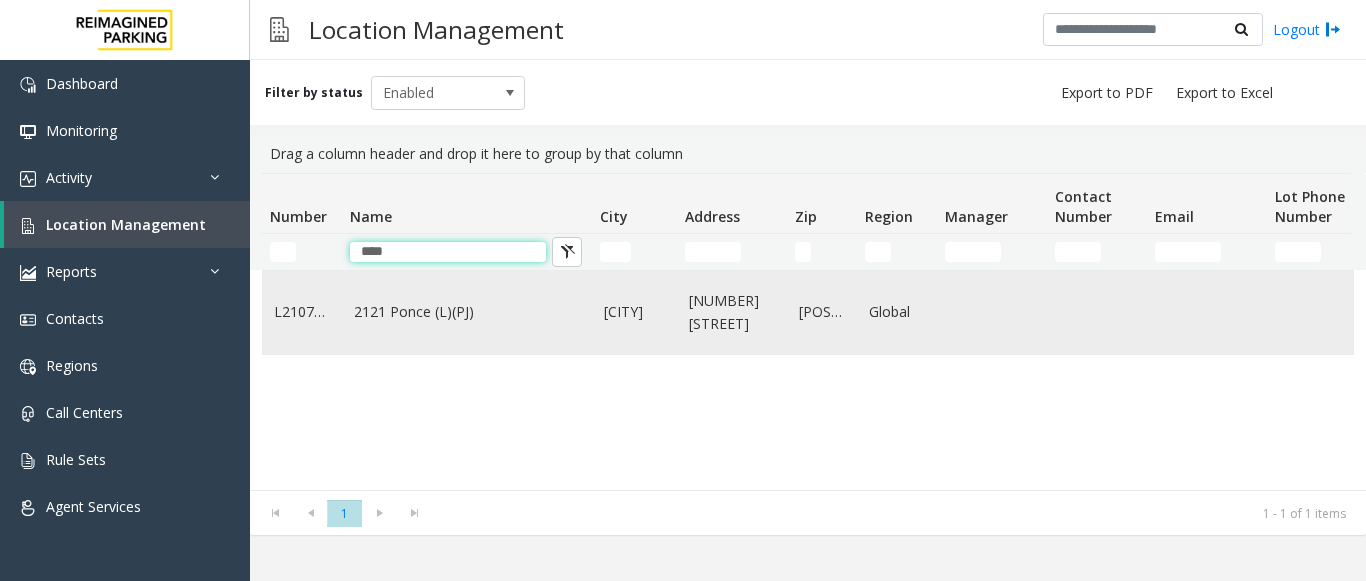 type on "****" 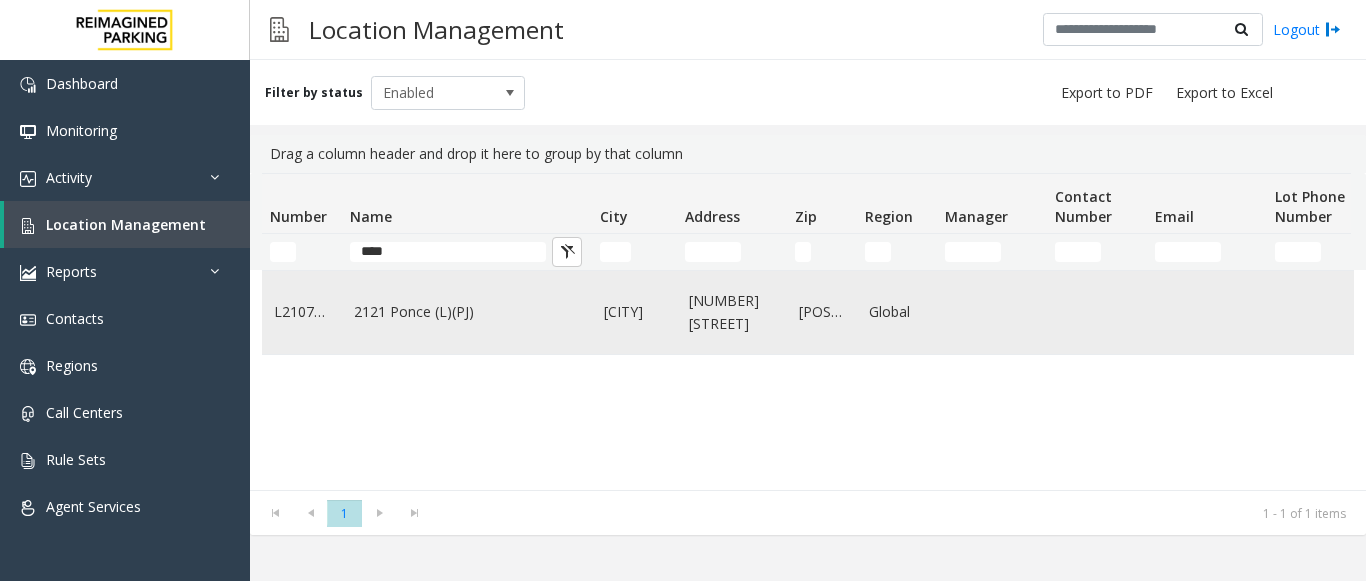 click on "2121 Ponce (L)(PJ)" 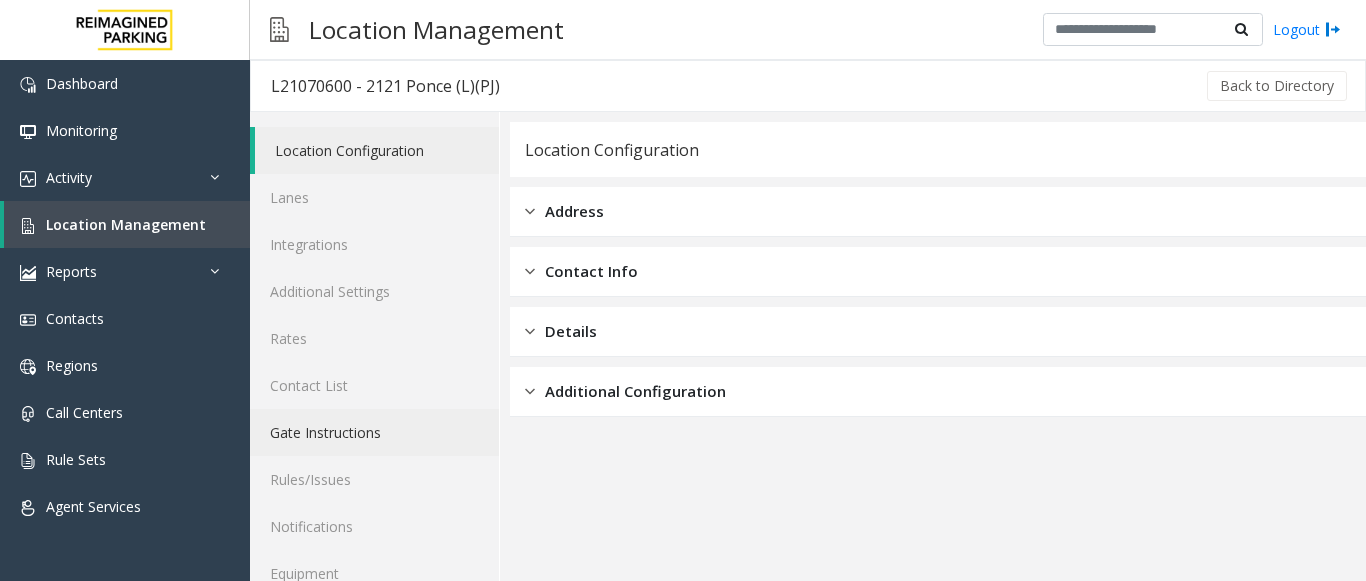 scroll, scrollTop: 78, scrollLeft: 0, axis: vertical 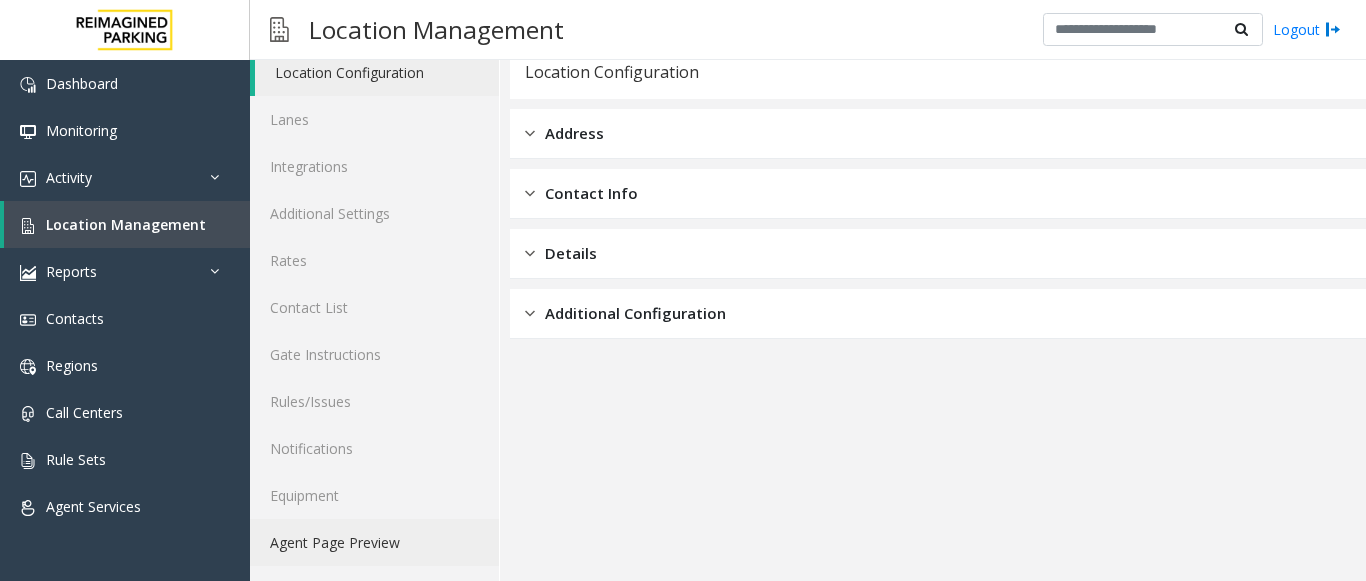 click on "Agent Page Preview" 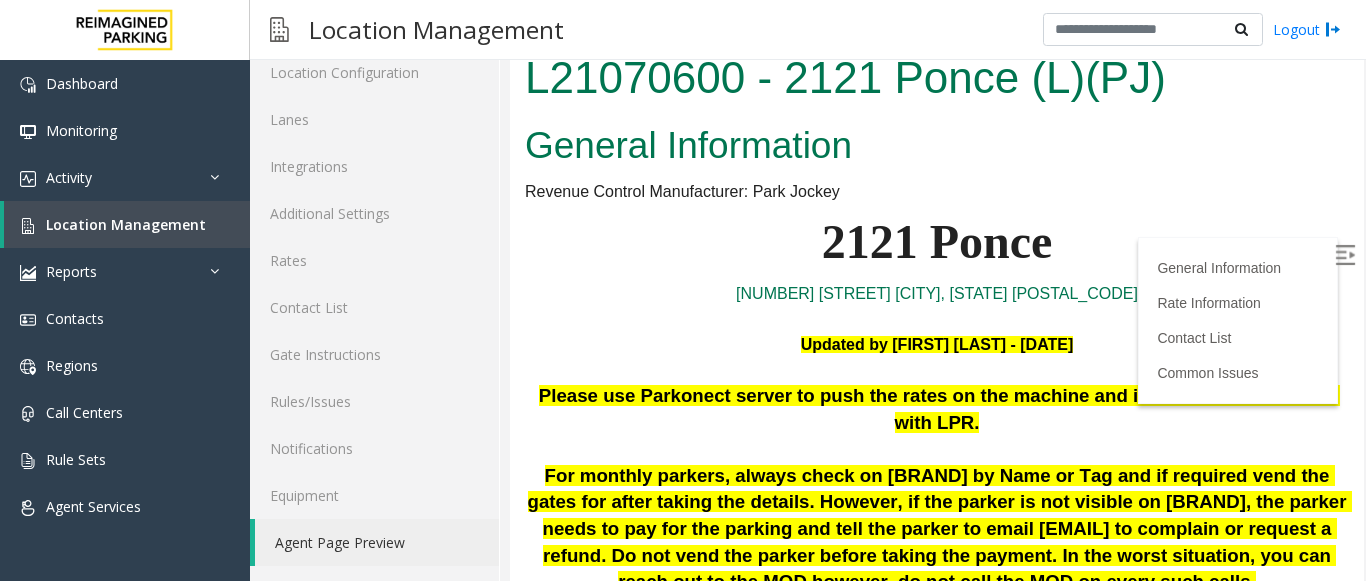 scroll, scrollTop: 0, scrollLeft: 0, axis: both 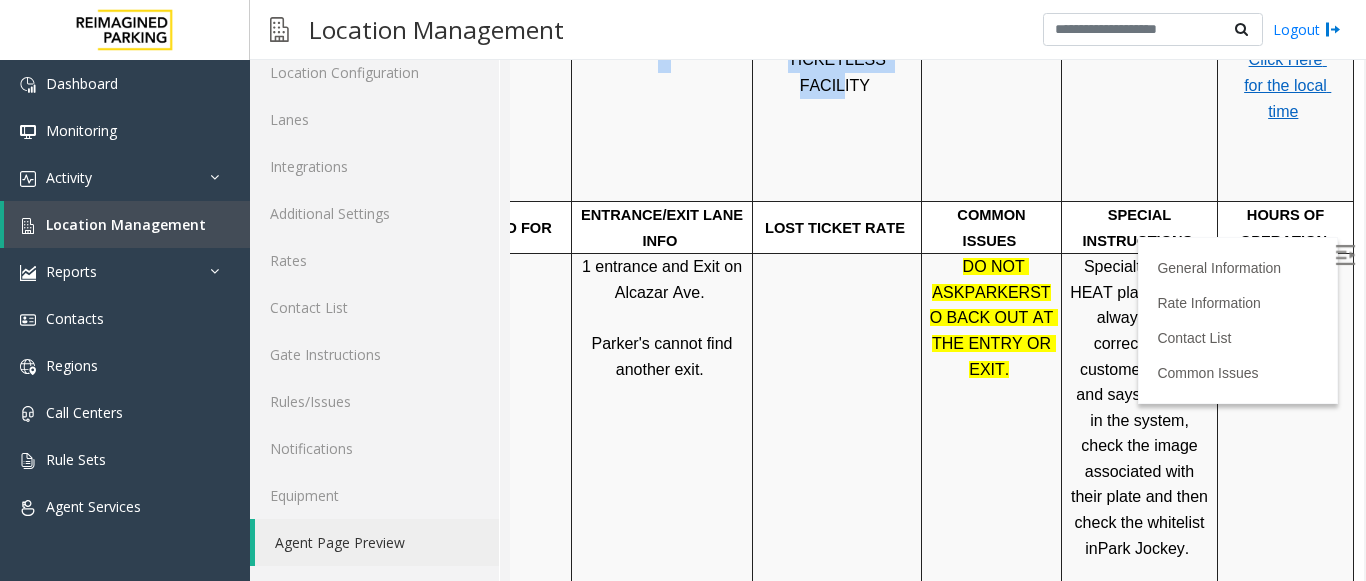 drag, startPoint x: 1146, startPoint y: 104, endPoint x: 1451, endPoint y: 144, distance: 307.61176 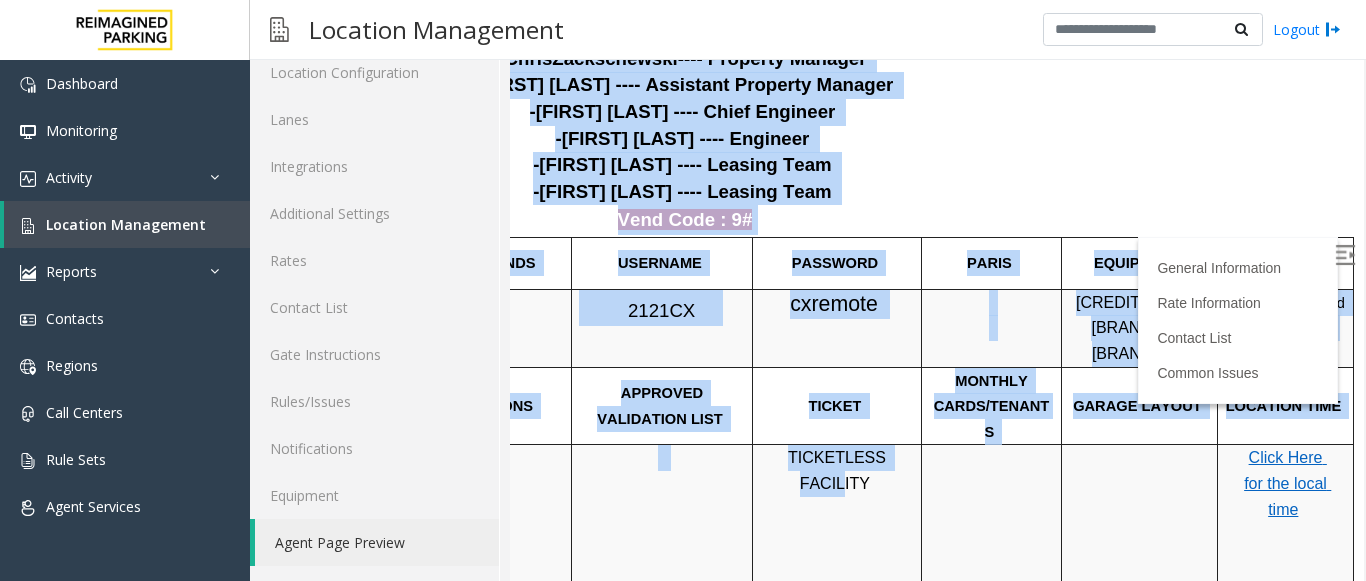 scroll, scrollTop: 600, scrollLeft: 282, axis: both 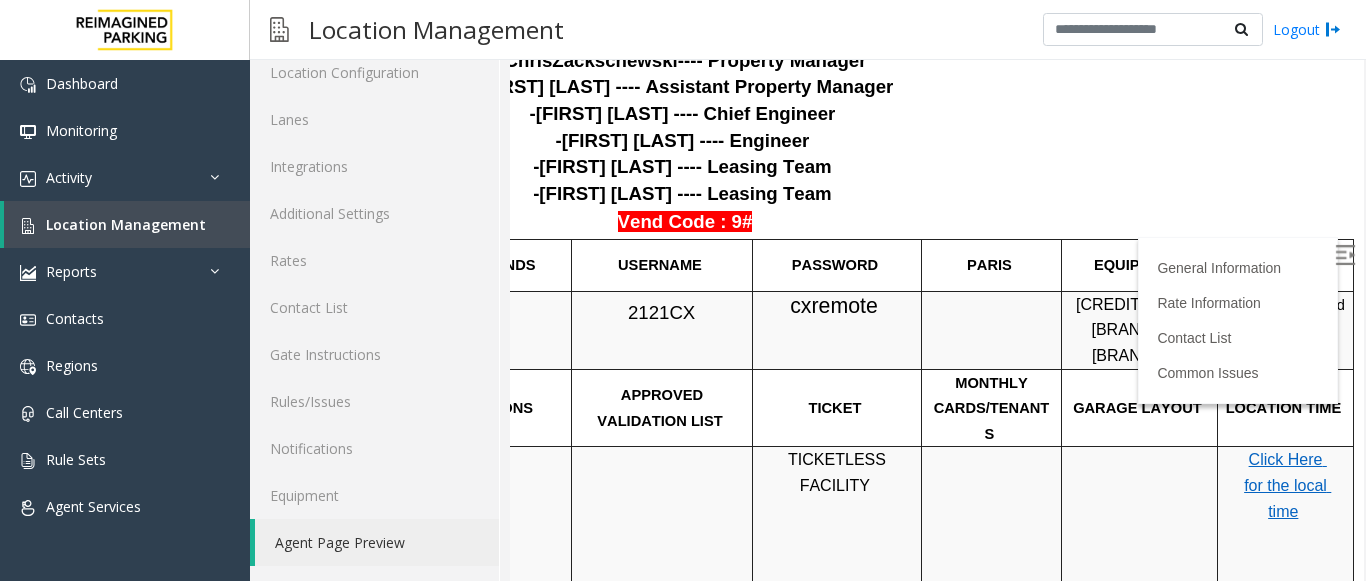 click on "Click Here for the local time" at bounding box center [1286, 524] 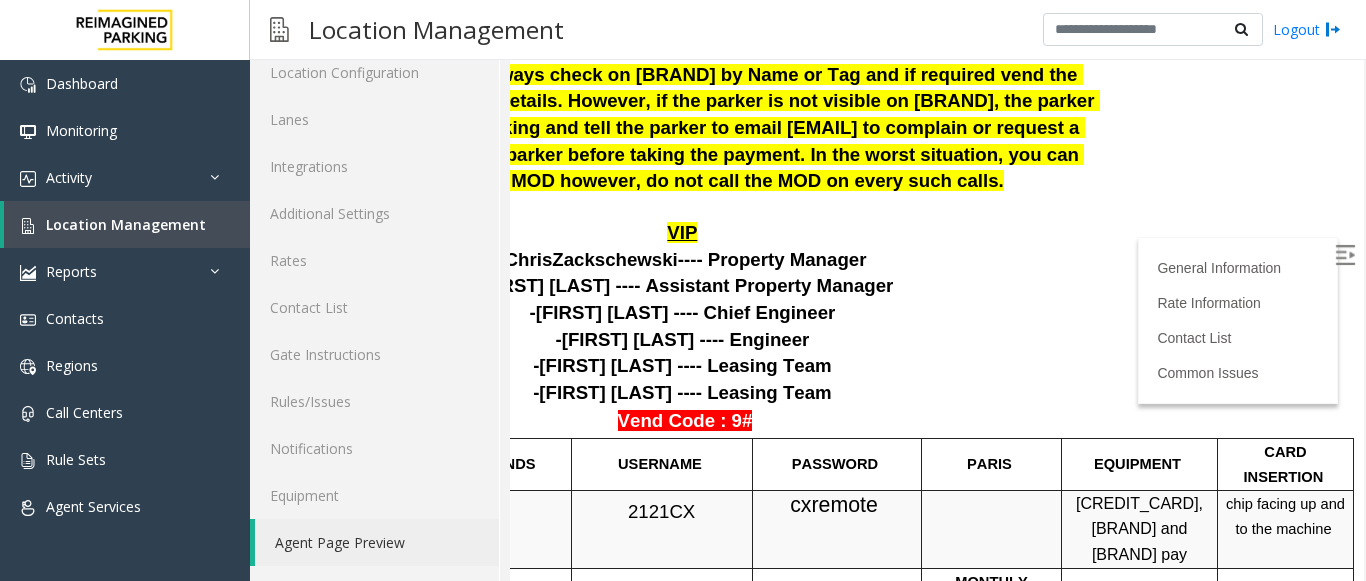 scroll, scrollTop: 400, scrollLeft: 282, axis: both 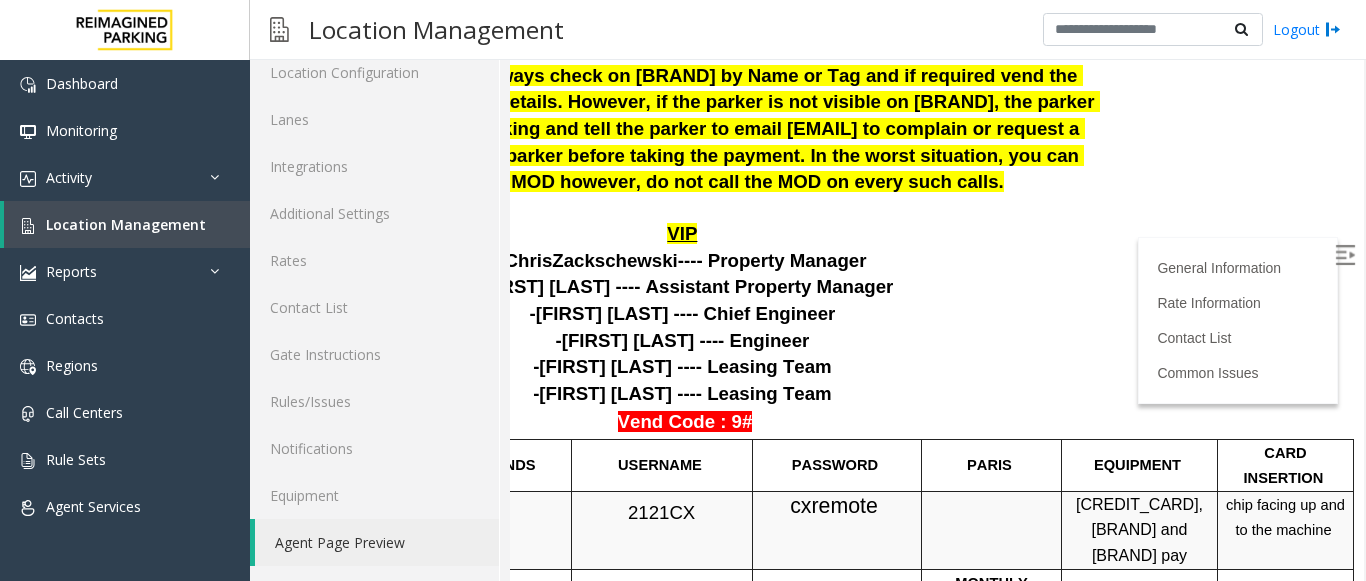 click on "L21070600 - 2121 Ponce (L)(PJ)
General Information
Revenue Control Manufacturer: Park Jockey
2121 Ponce 2121 Ponce de Leon Blvd Coral Gables, FL 33134 Updated by Pranav Babbar - 5th May 2025 Please use Parkonect server to push the rates on the machine and it will be ticketless and with LPR. For monthly parkers, always check on Parkonect by Name or Tag and if required vend the gates for after taking the details. However, if the parker is not visible on Parkonect, the parker needs to pay for the parking and tell the parker to email 2121ponce@reimaginedparking.com to complain or request a refund. Do not vend the parker before taking the payment. In the worst situation, you can reach out to the MOD however, do not call the MOD on every such calls. VIP   -Chris  Zackschewski  ---- Property Manager   -Isabella Bianchi ---- Assistant Property Manager   -Fabio Cifuentes ---- Chief Engineer   -Noel Cortez ---- Engineer       Vend Code : 9# PARCS" at bounding box center [685, -88] 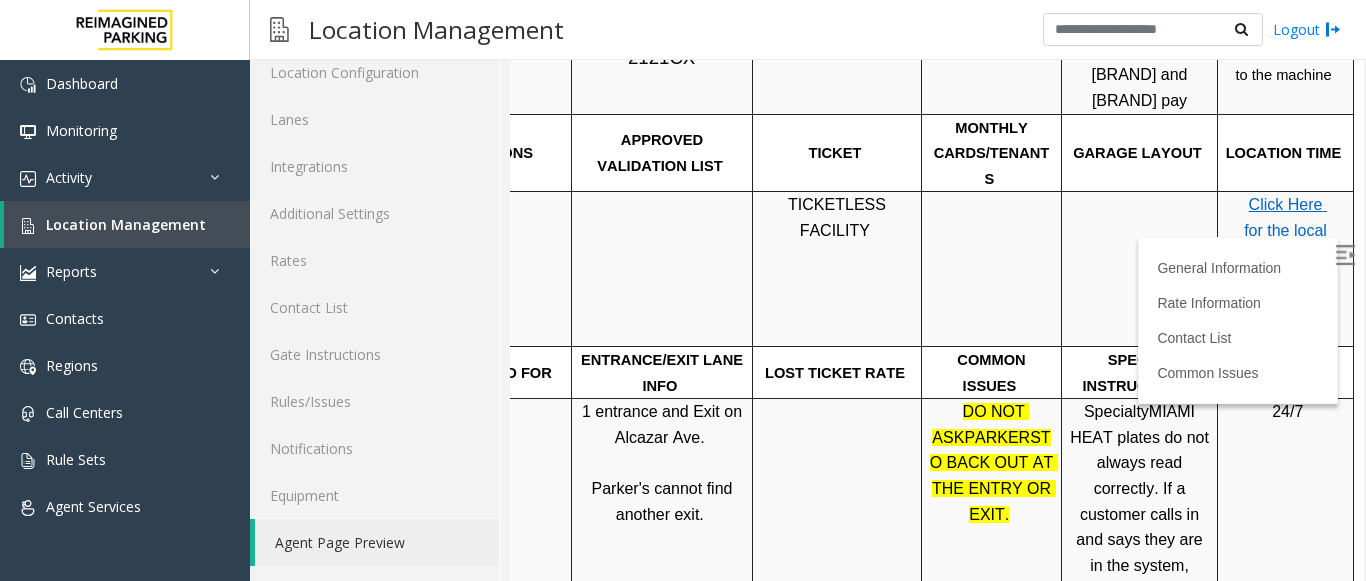 scroll, scrollTop: 246, scrollLeft: 282, axis: both 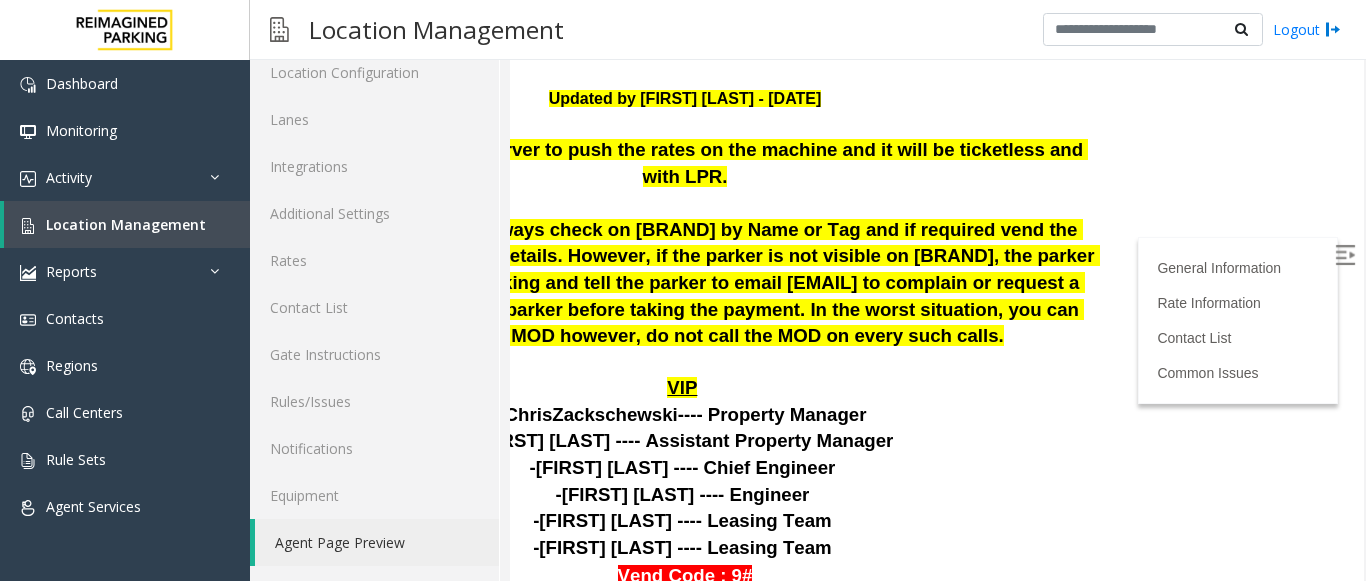 drag, startPoint x: 859, startPoint y: 481, endPoint x: 869, endPoint y: 419, distance: 62.801273 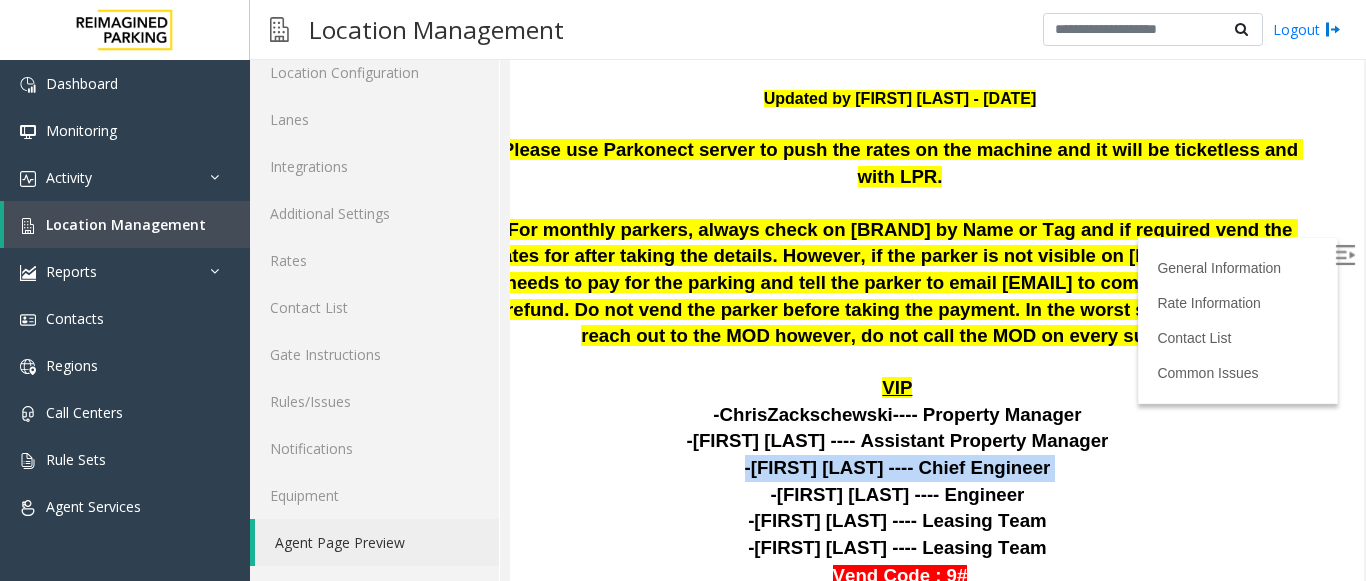 scroll, scrollTop: 246, scrollLeft: 0, axis: vertical 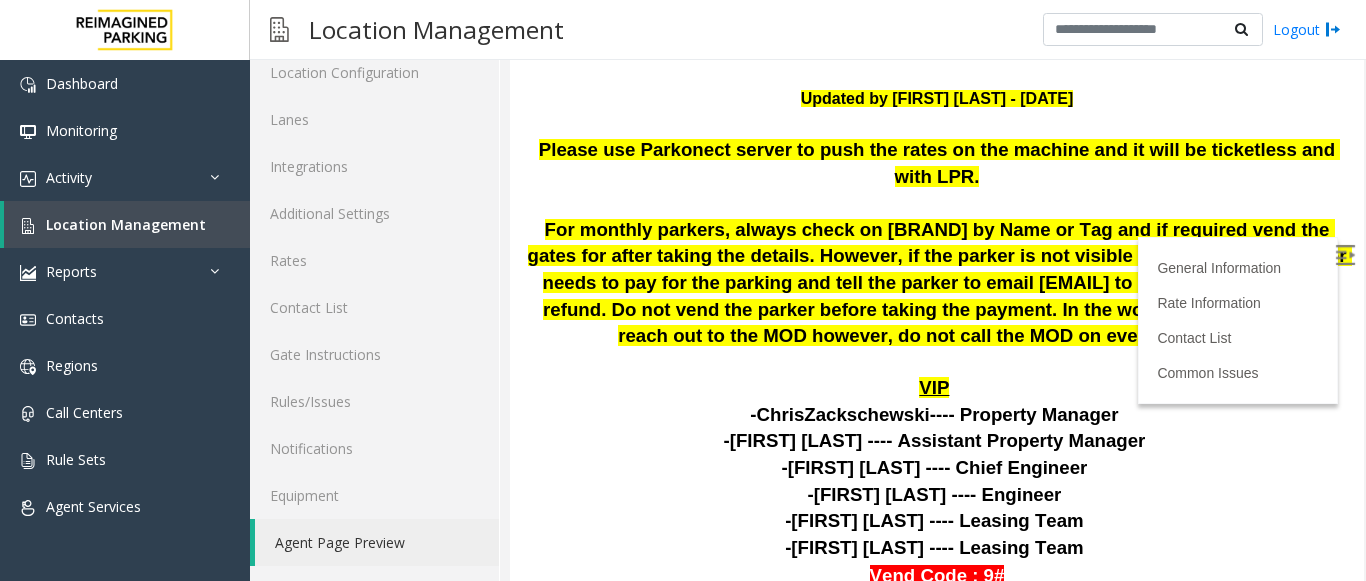 click at bounding box center (937, 363) 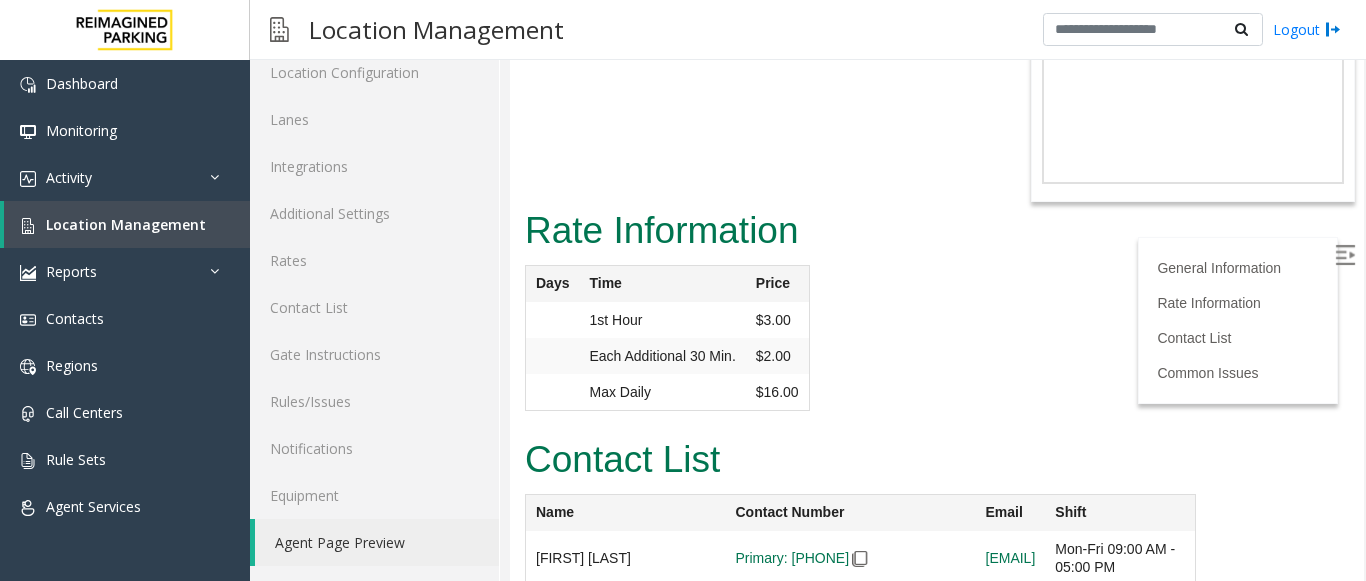 scroll, scrollTop: 2591, scrollLeft: 0, axis: vertical 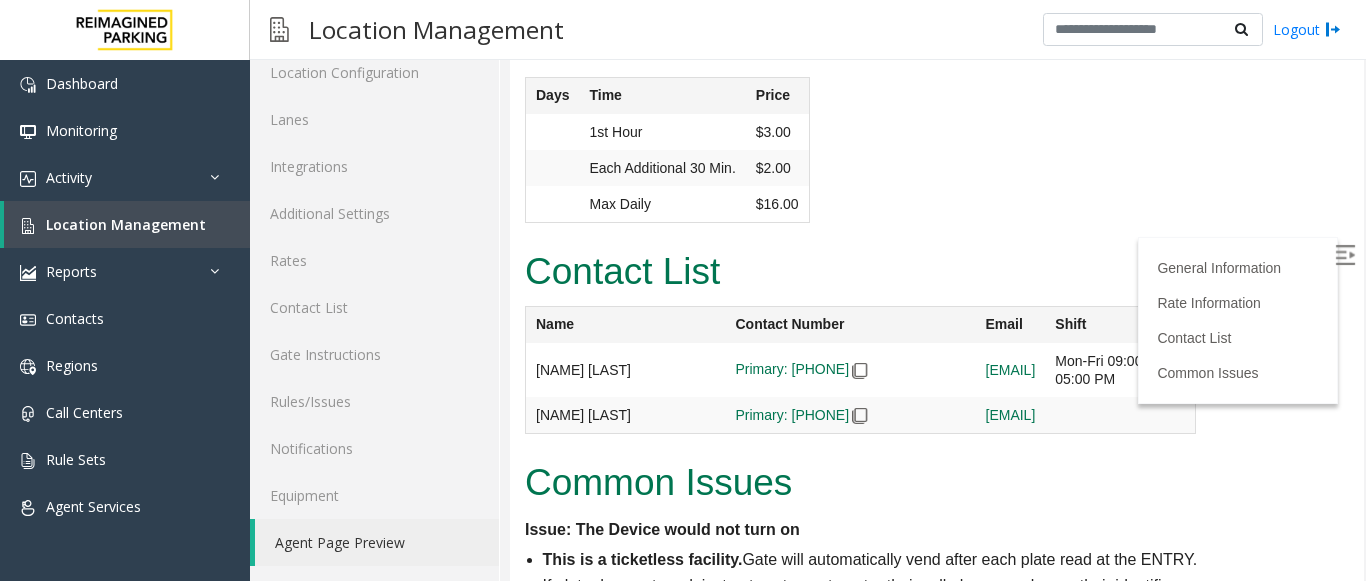 click on "Rate Information
Days
Time
Price
1st Hour
$3.00
Each Additional 30 Min.
$2.00
Max Daily
$16.00" at bounding box center [937, 128] 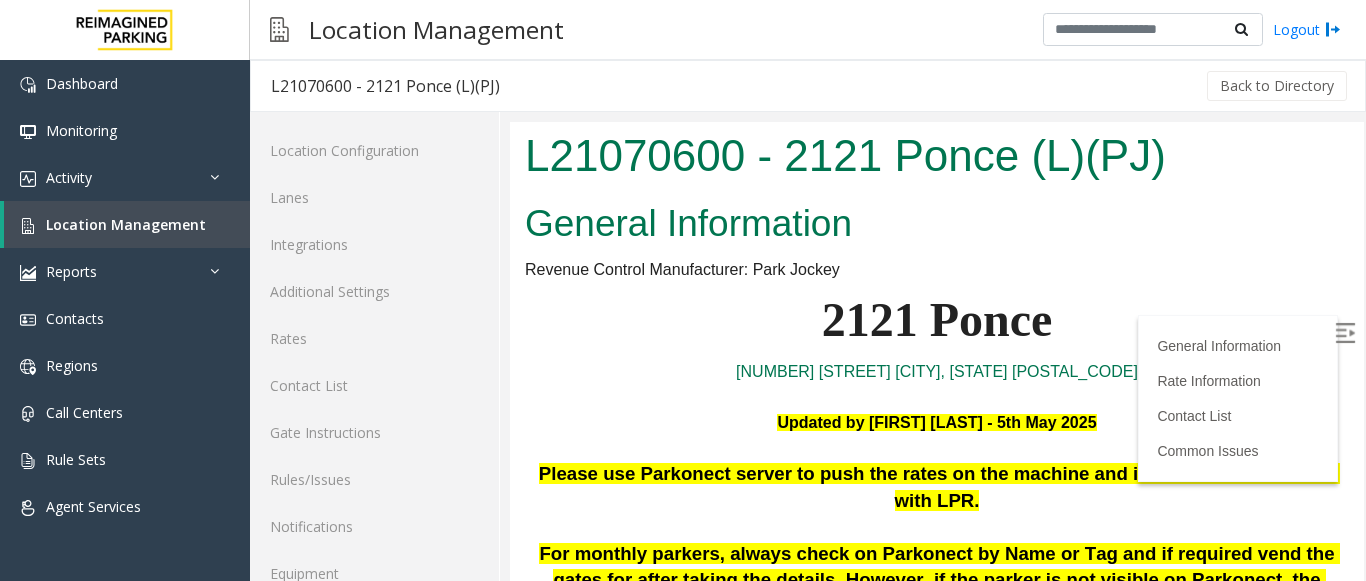 scroll, scrollTop: 2591, scrollLeft: 0, axis: vertical 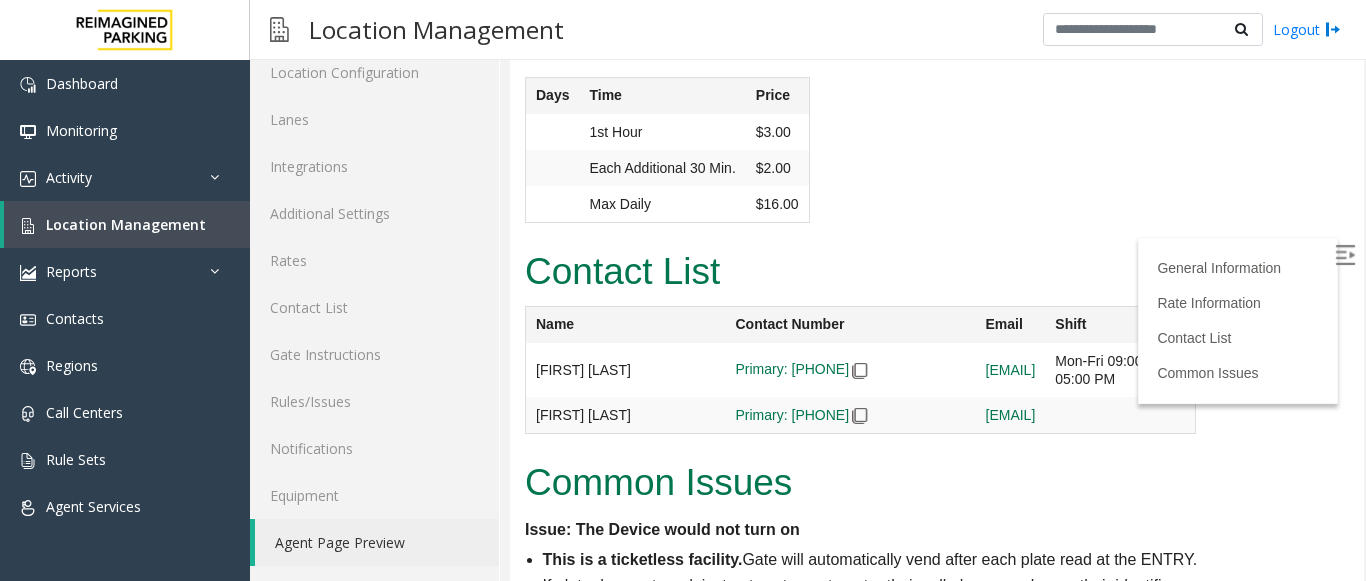 click on "Rate Information
Days
Time
Price
1st Hour
$3.00
Each Additional 30 Min.
$2.00
Max Daily
$16.00" at bounding box center (937, 128) 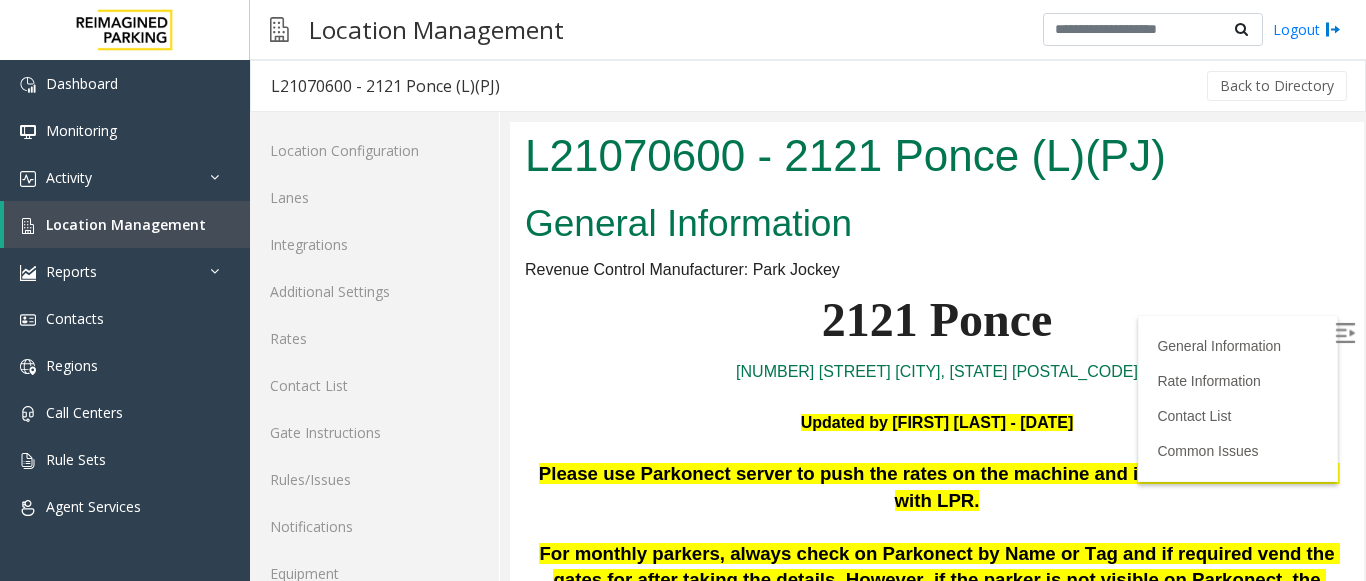 scroll, scrollTop: 2591, scrollLeft: 0, axis: vertical 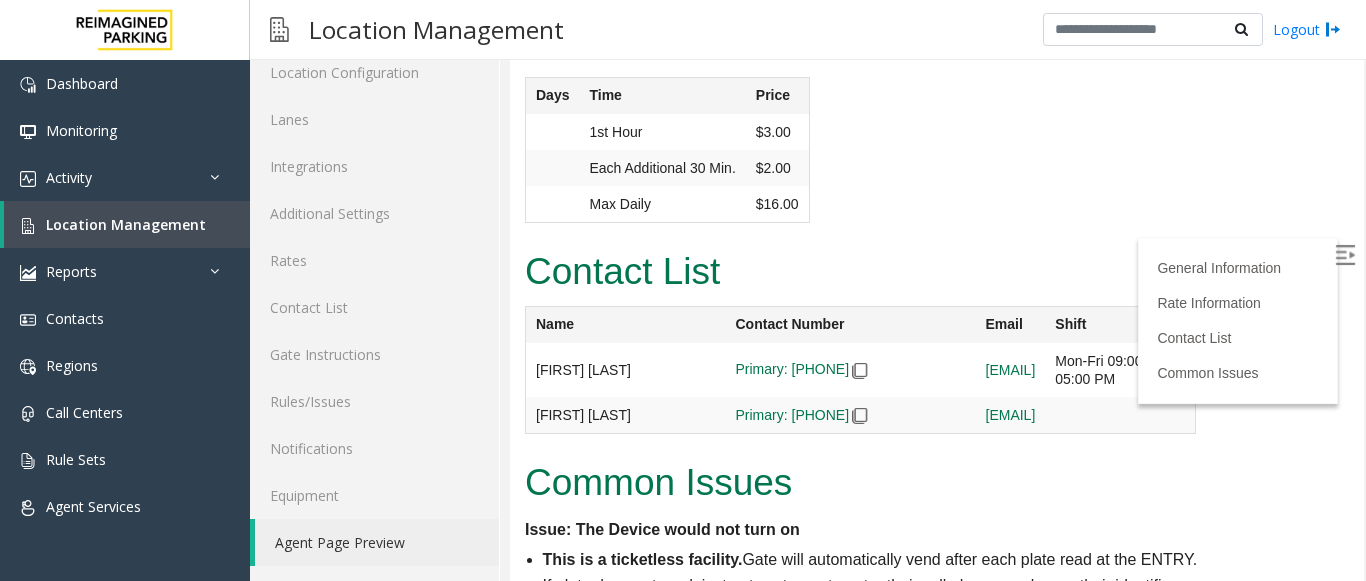 click on "Rate Information
Days
Time
Price
1st Hour
$3.00
Each Additional 30 Min.
$2.00
Max Daily
$16.00" at bounding box center (937, 128) 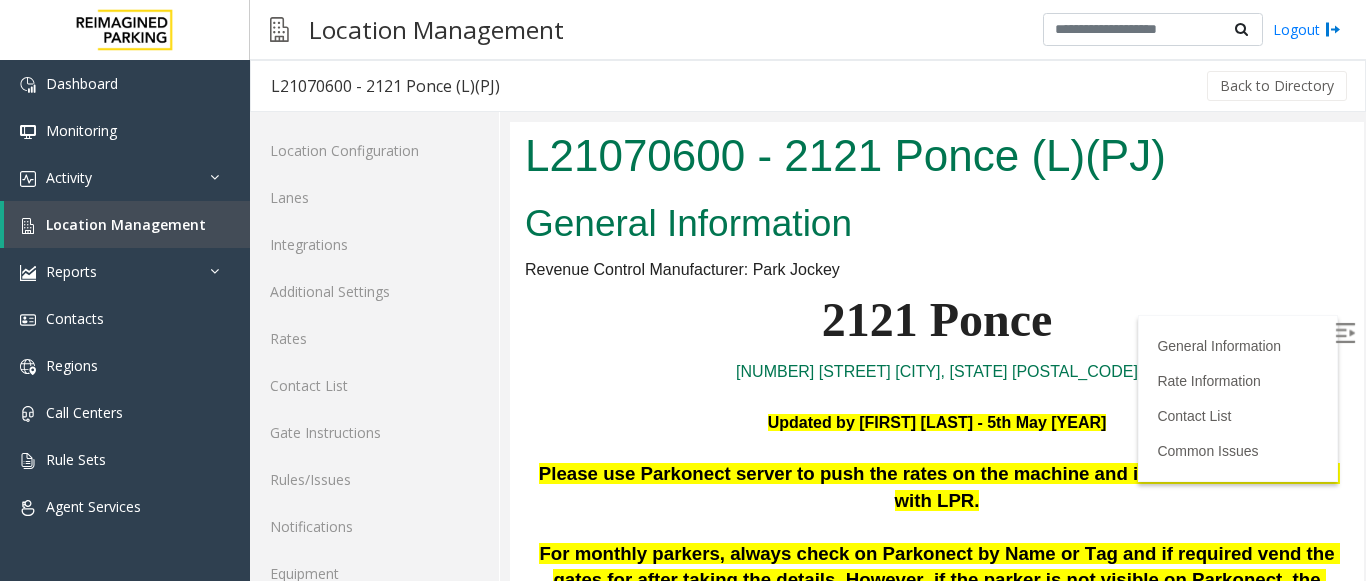 scroll, scrollTop: 2591, scrollLeft: 0, axis: vertical 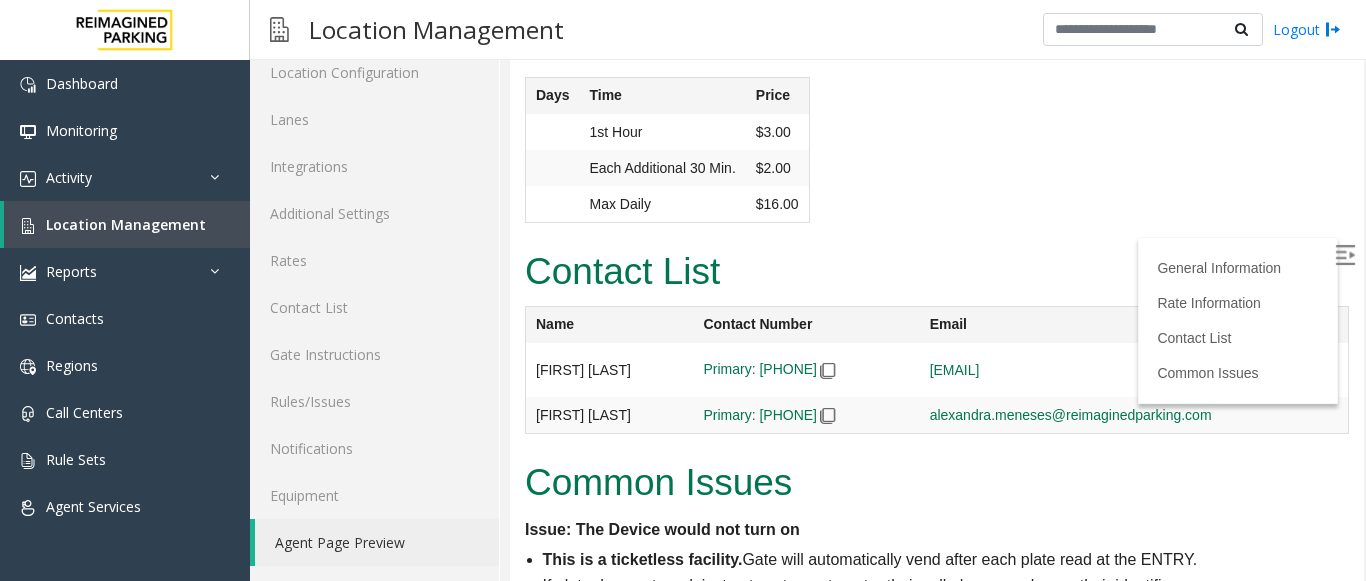 click on "Rate Information
Days
Time
Price
1st Hour
$3.00
Each Additional 30 Min.
$2.00
Max Daily
$16.00" at bounding box center (937, 128) 